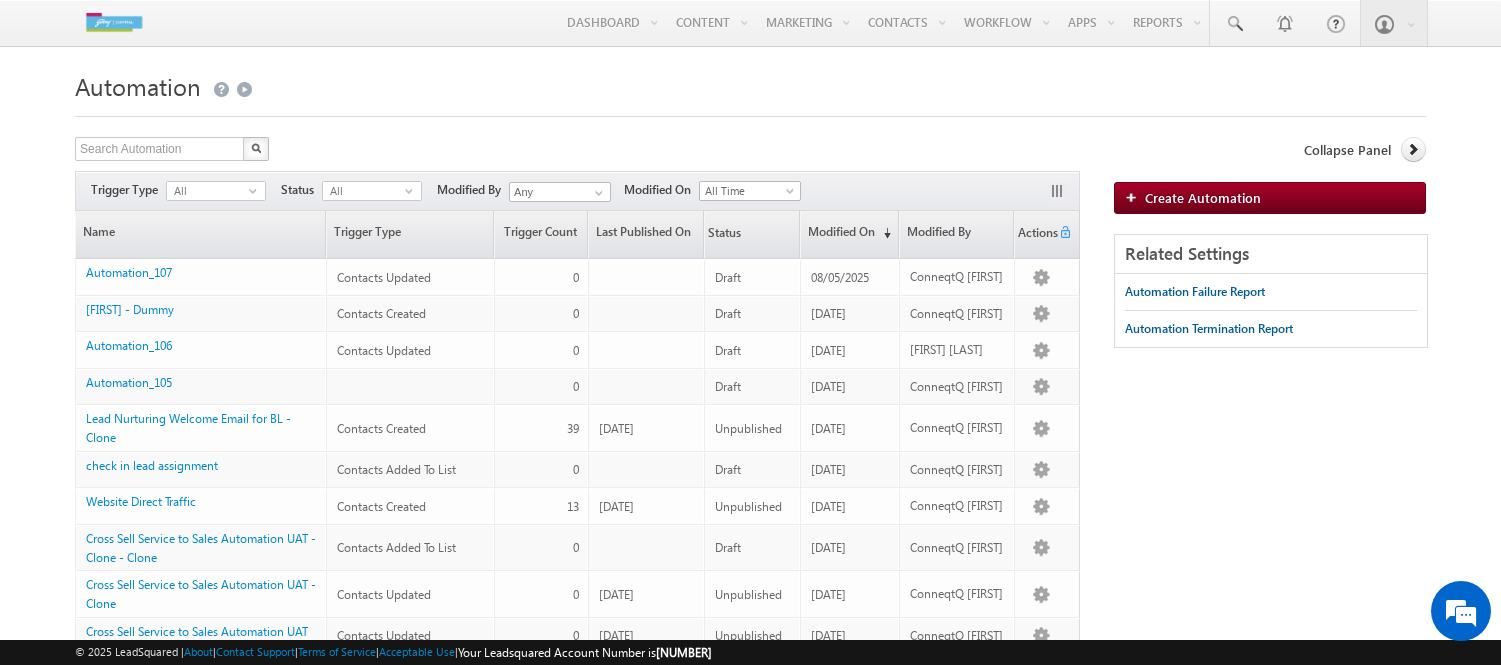 scroll, scrollTop: 0, scrollLeft: 0, axis: both 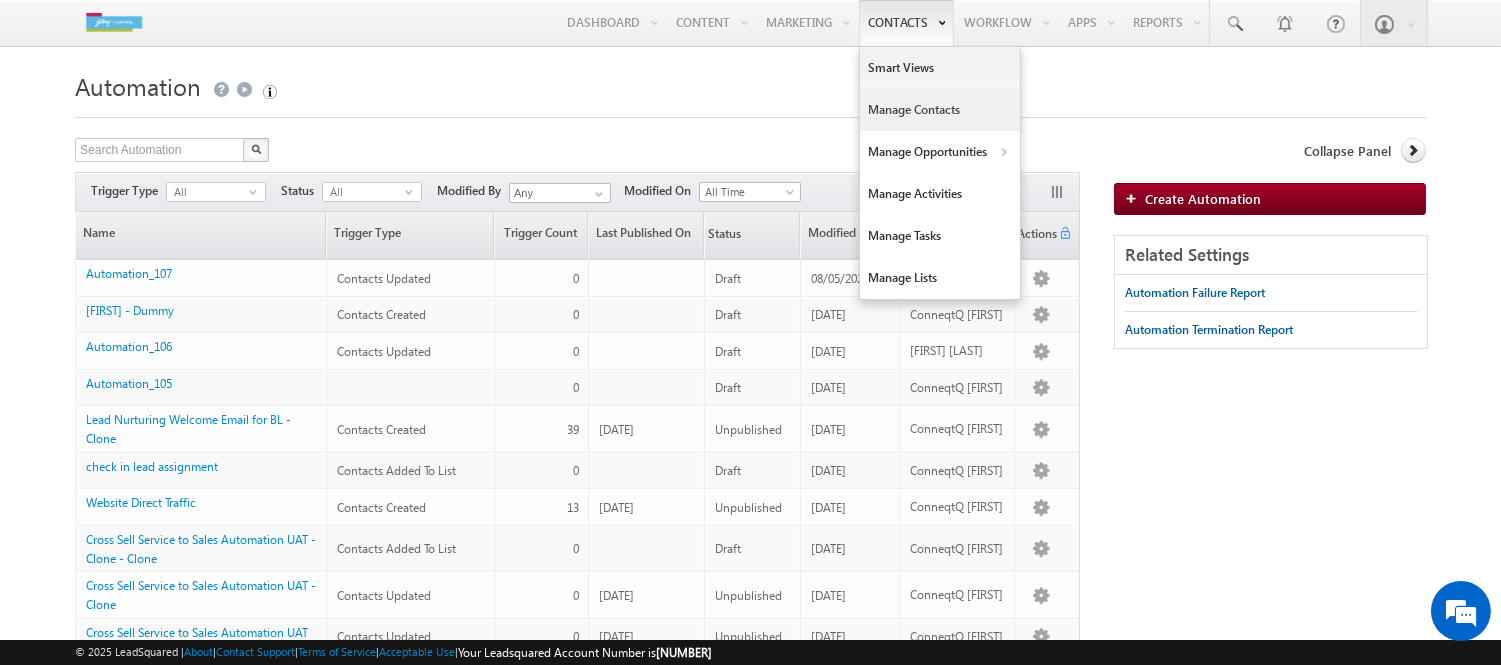 click on "Manage Contacts" at bounding box center [940, 110] 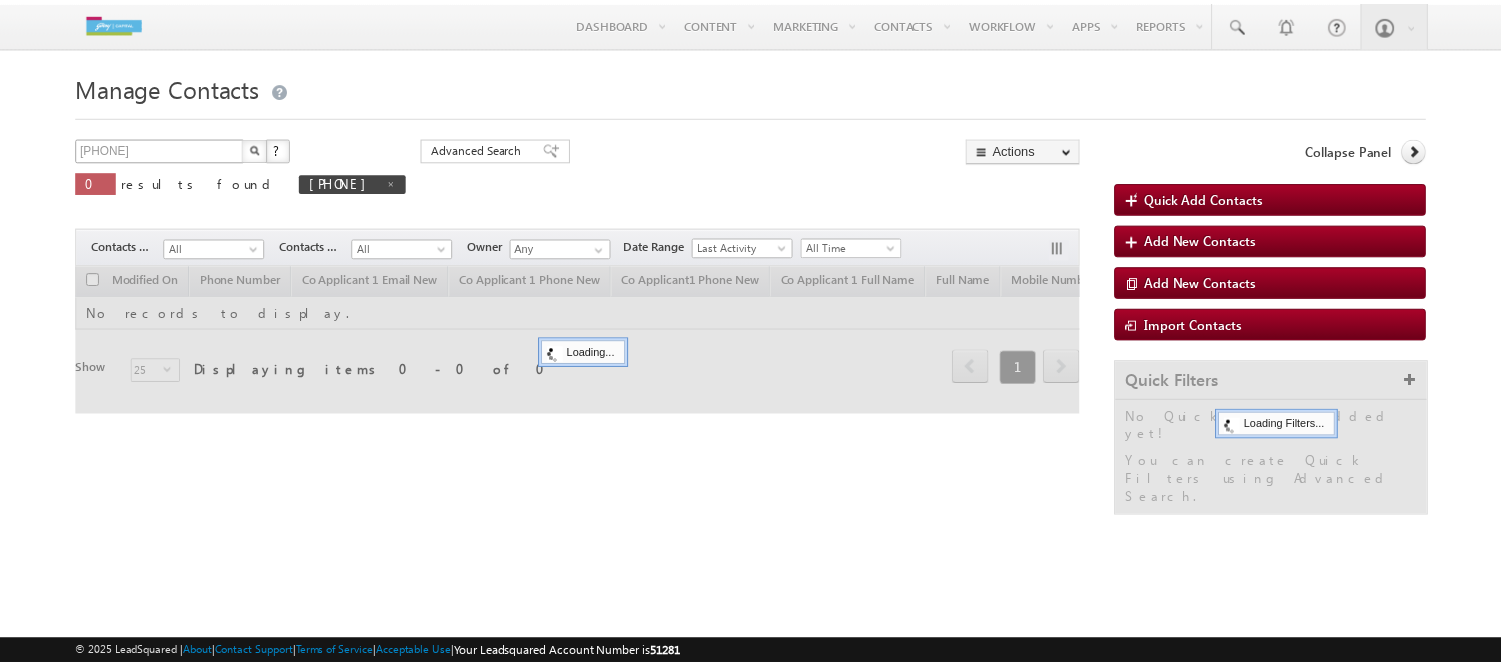 scroll, scrollTop: 0, scrollLeft: 0, axis: both 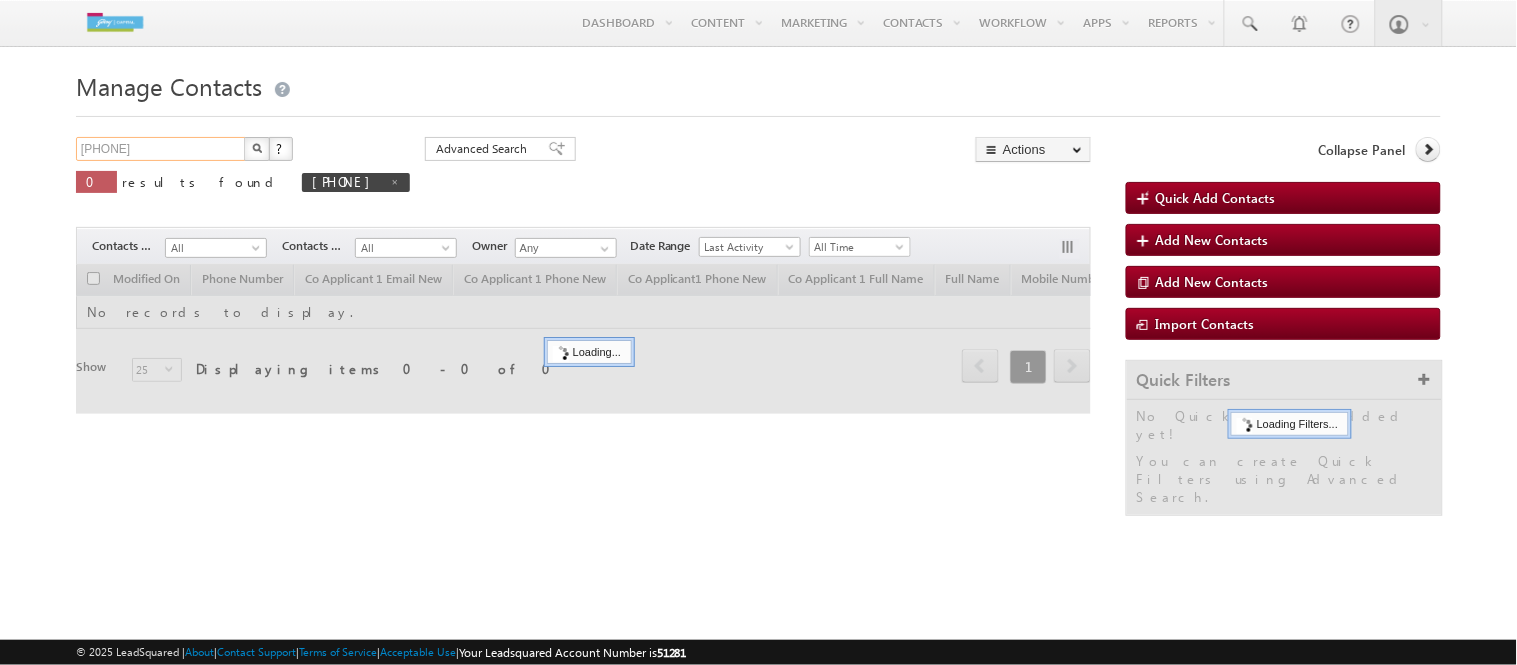 click on "[PHONE]" at bounding box center (161, 149) 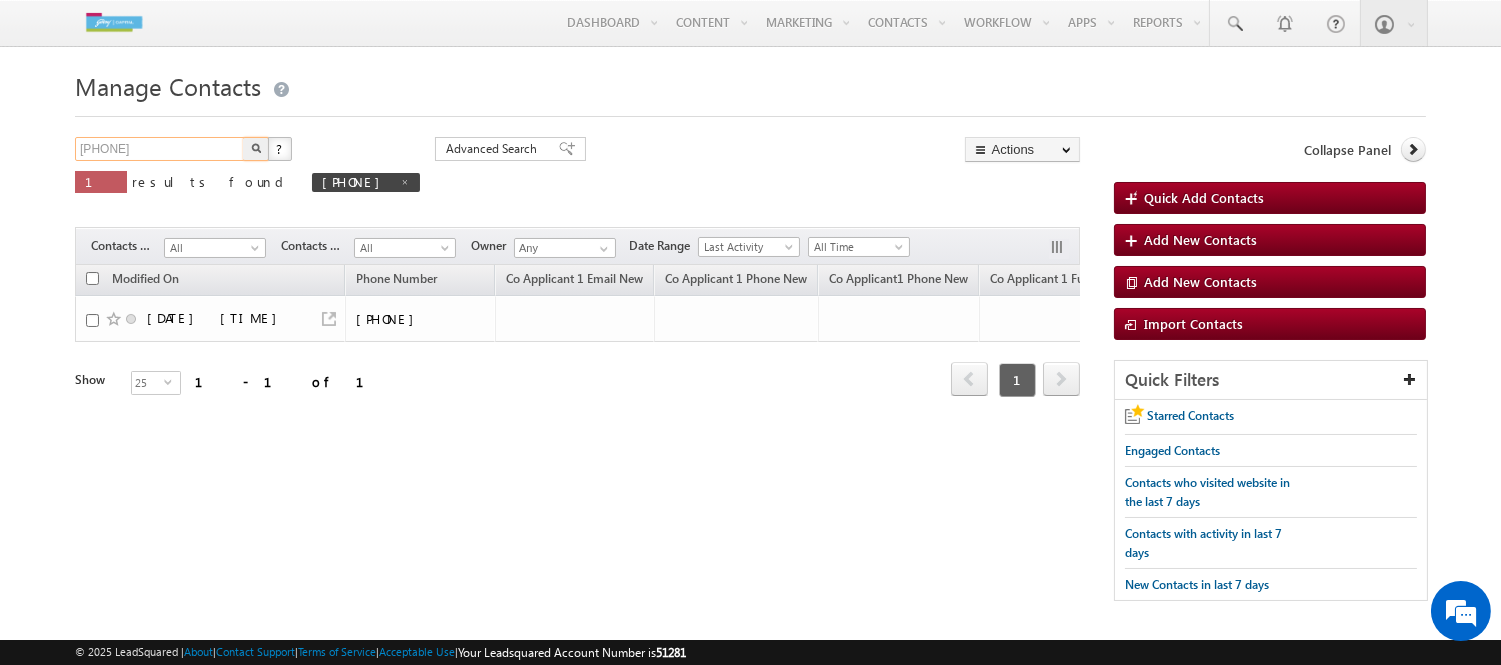 paste on "[PHONE]" 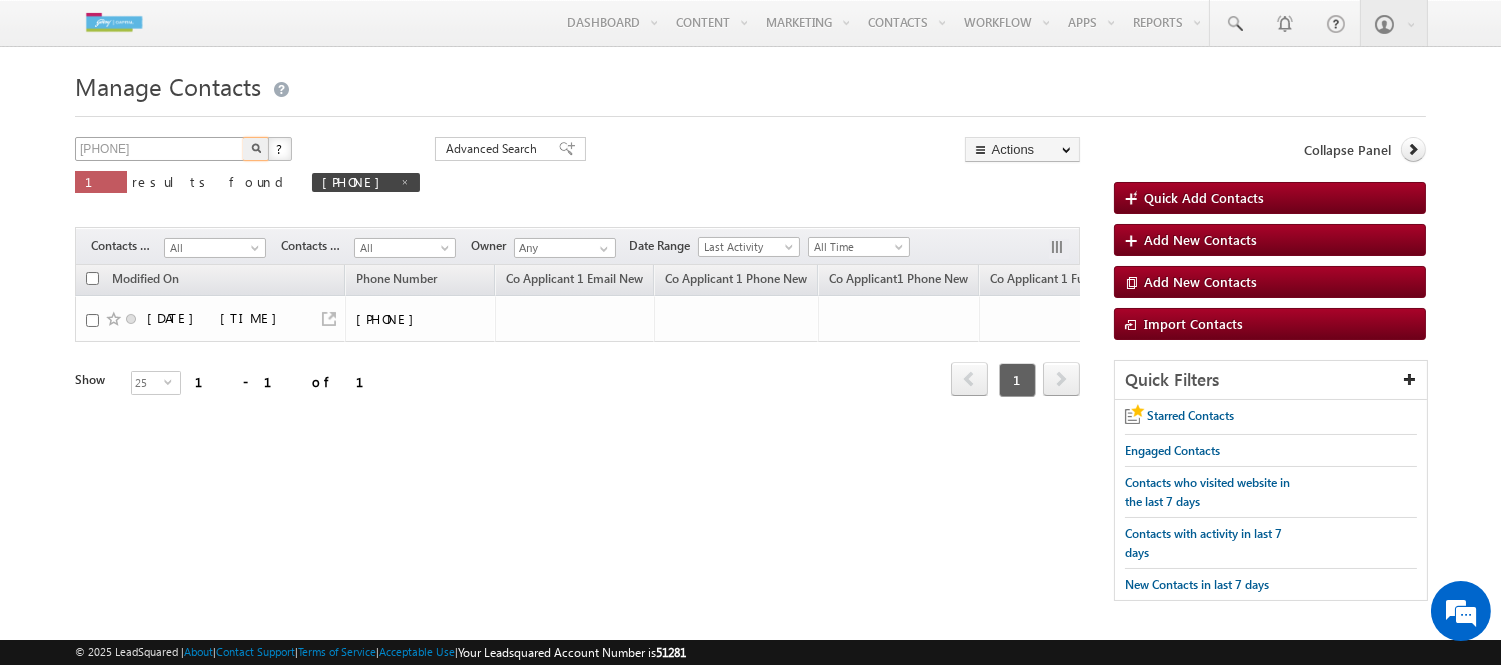 click at bounding box center (256, 149) 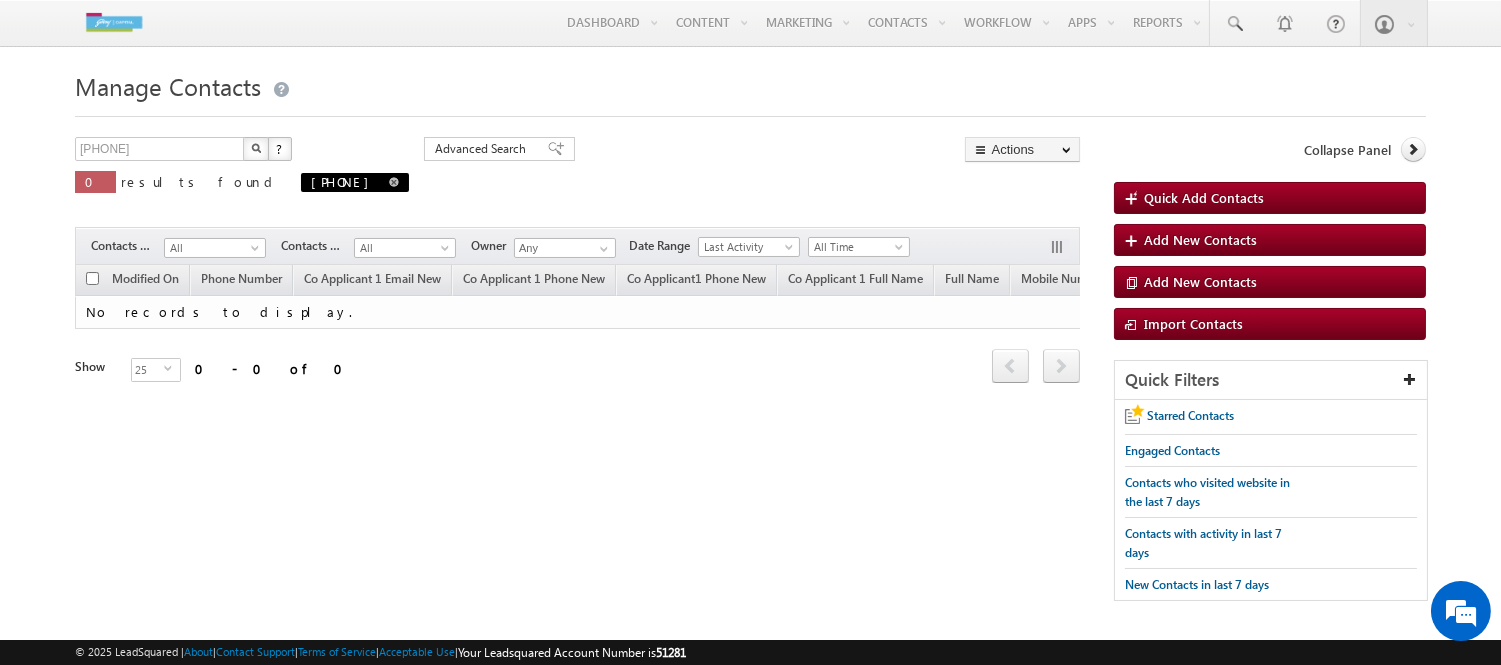 click at bounding box center [394, 182] 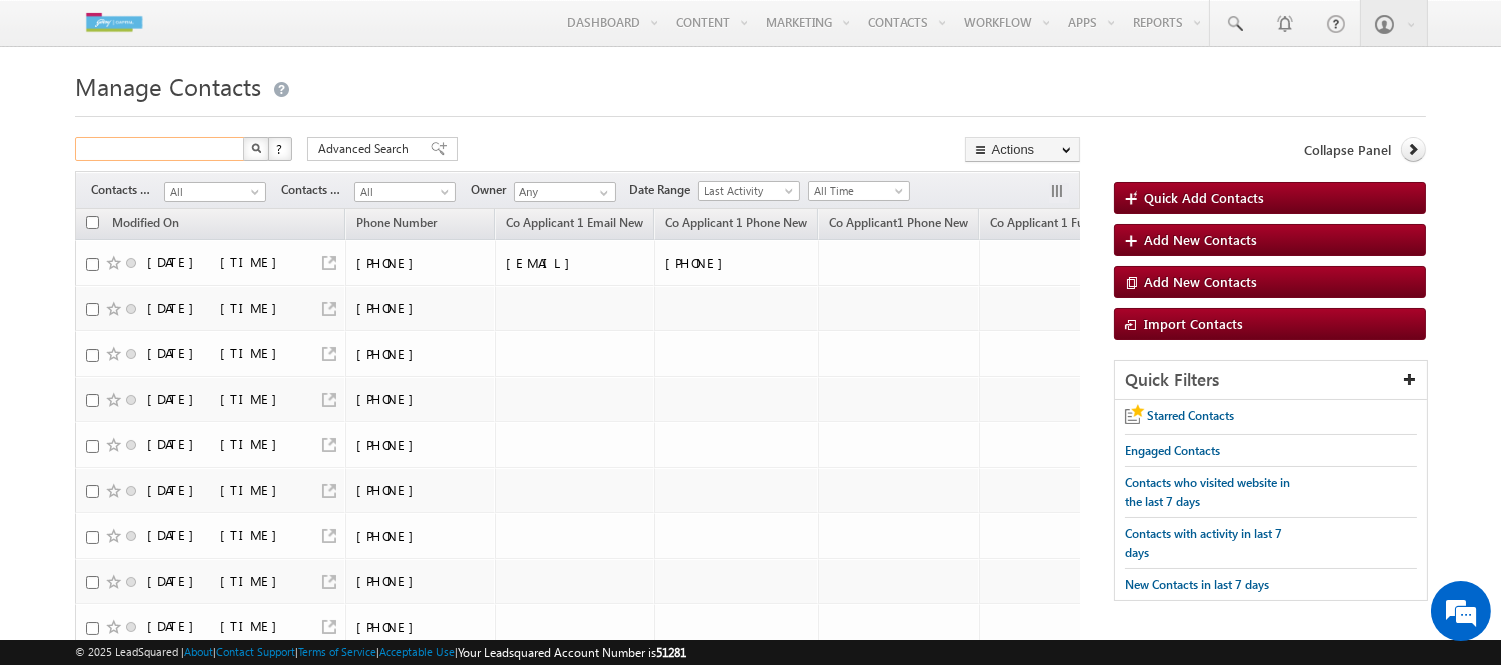 click at bounding box center [160, 149] 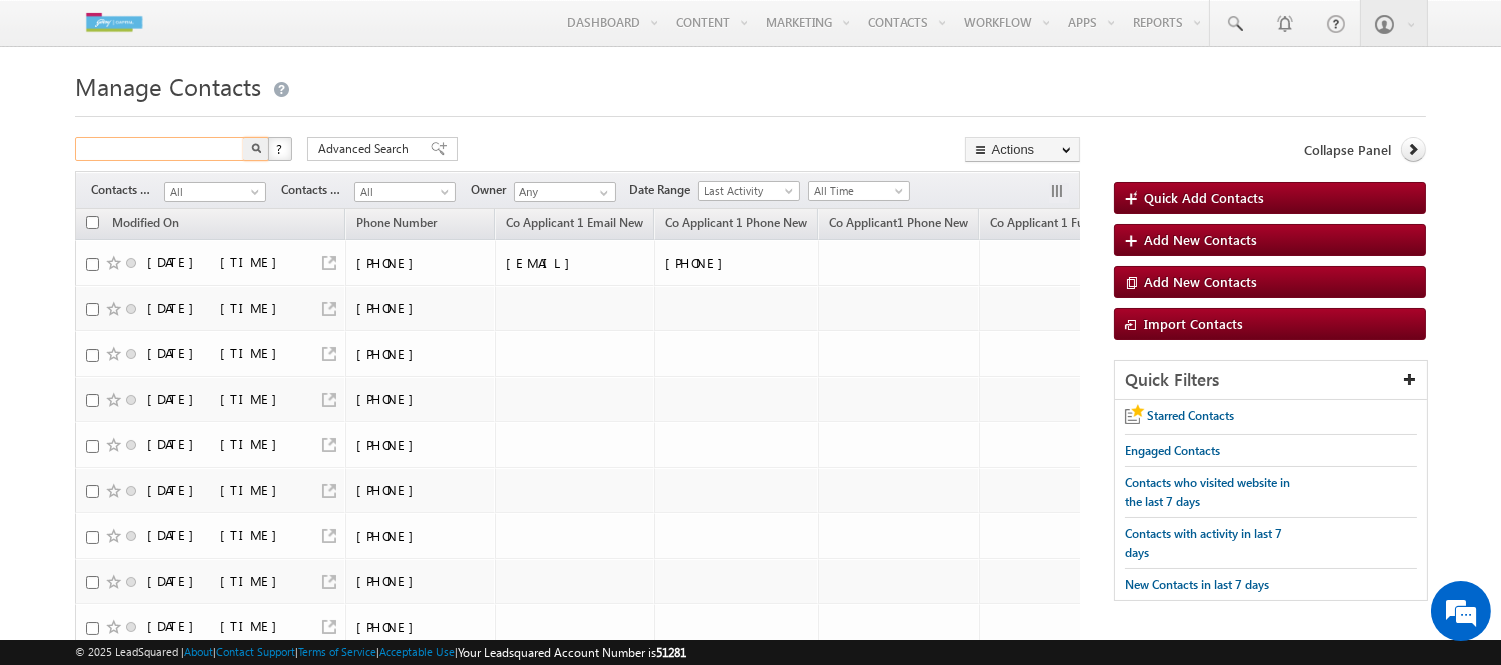 paste on "90290341874" 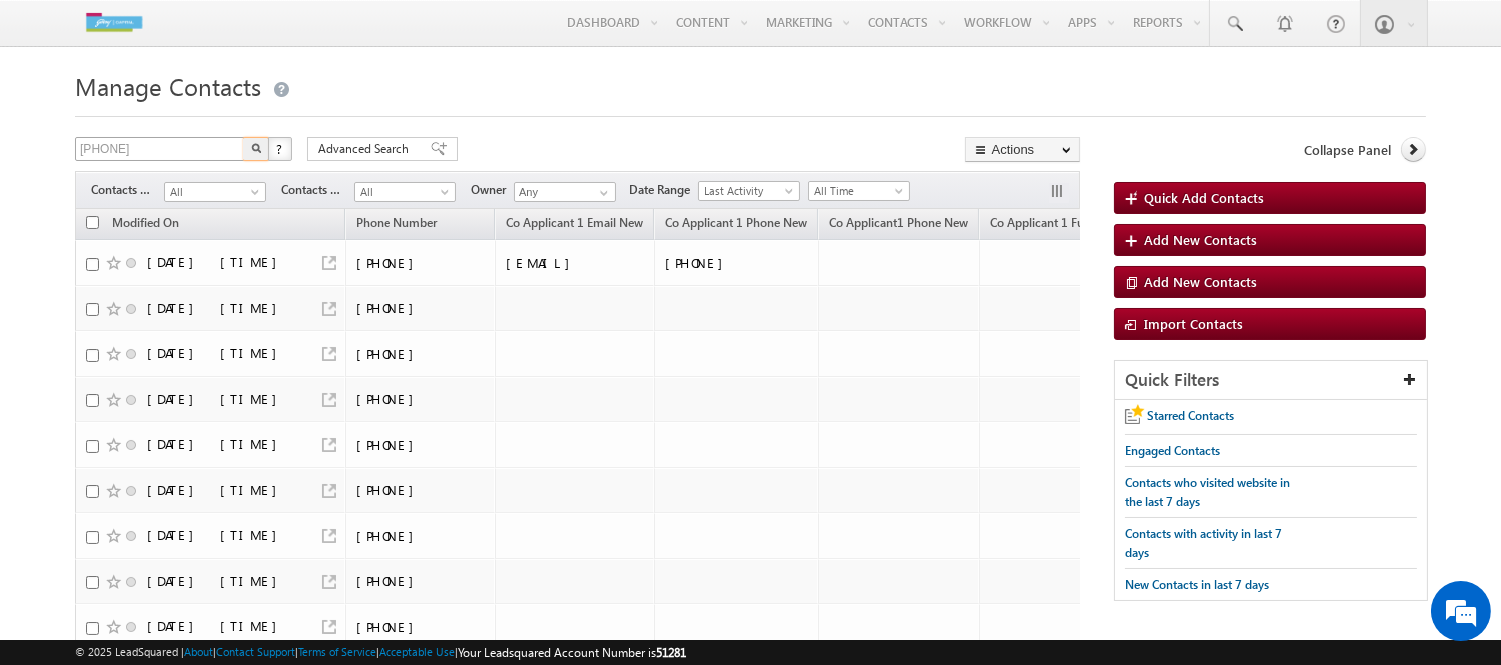 click at bounding box center (256, 149) 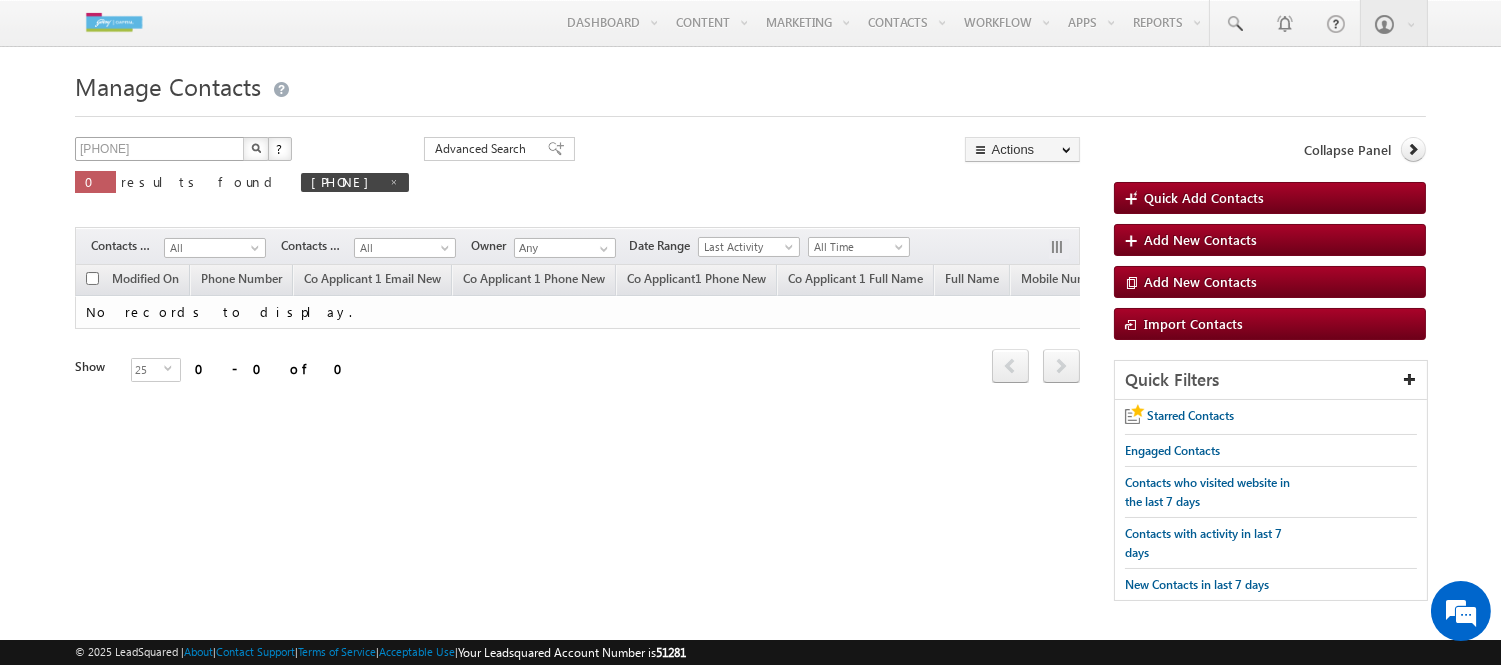 scroll, scrollTop: 0, scrollLeft: 0, axis: both 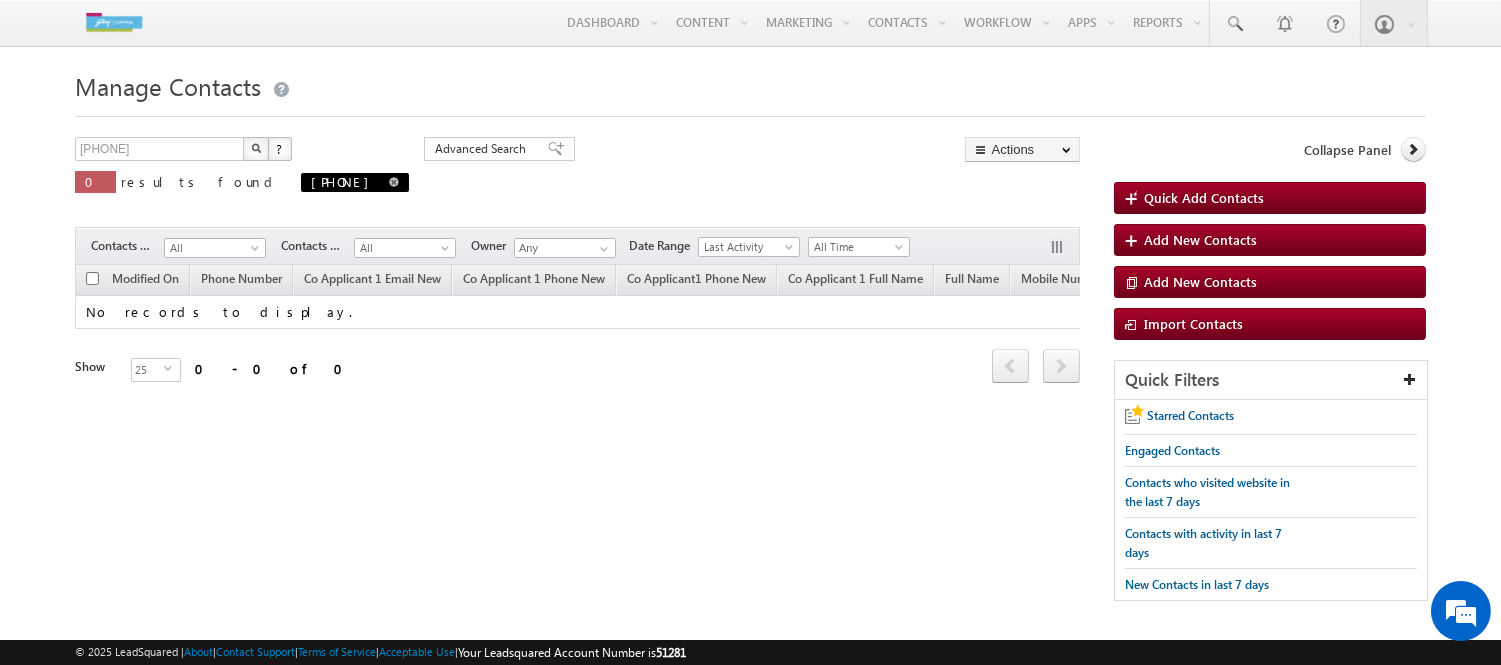 click at bounding box center (394, 182) 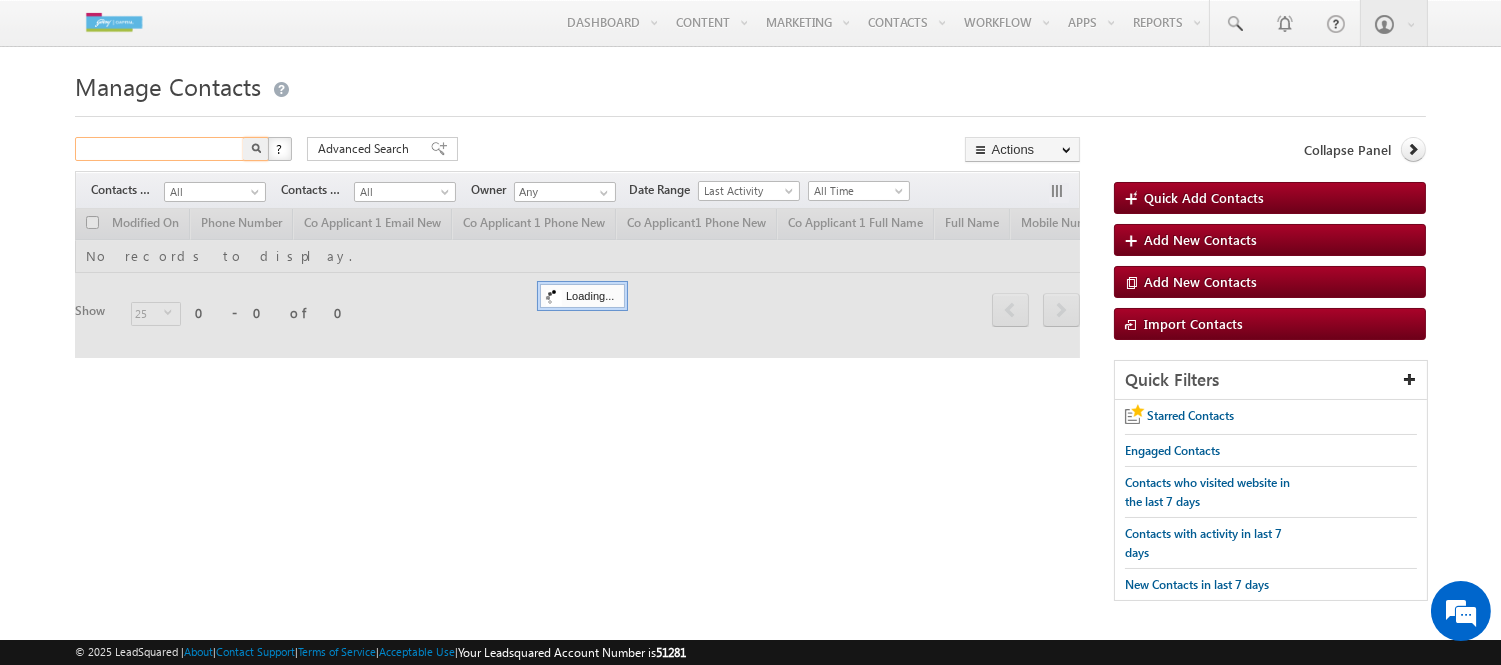 click at bounding box center [160, 149] 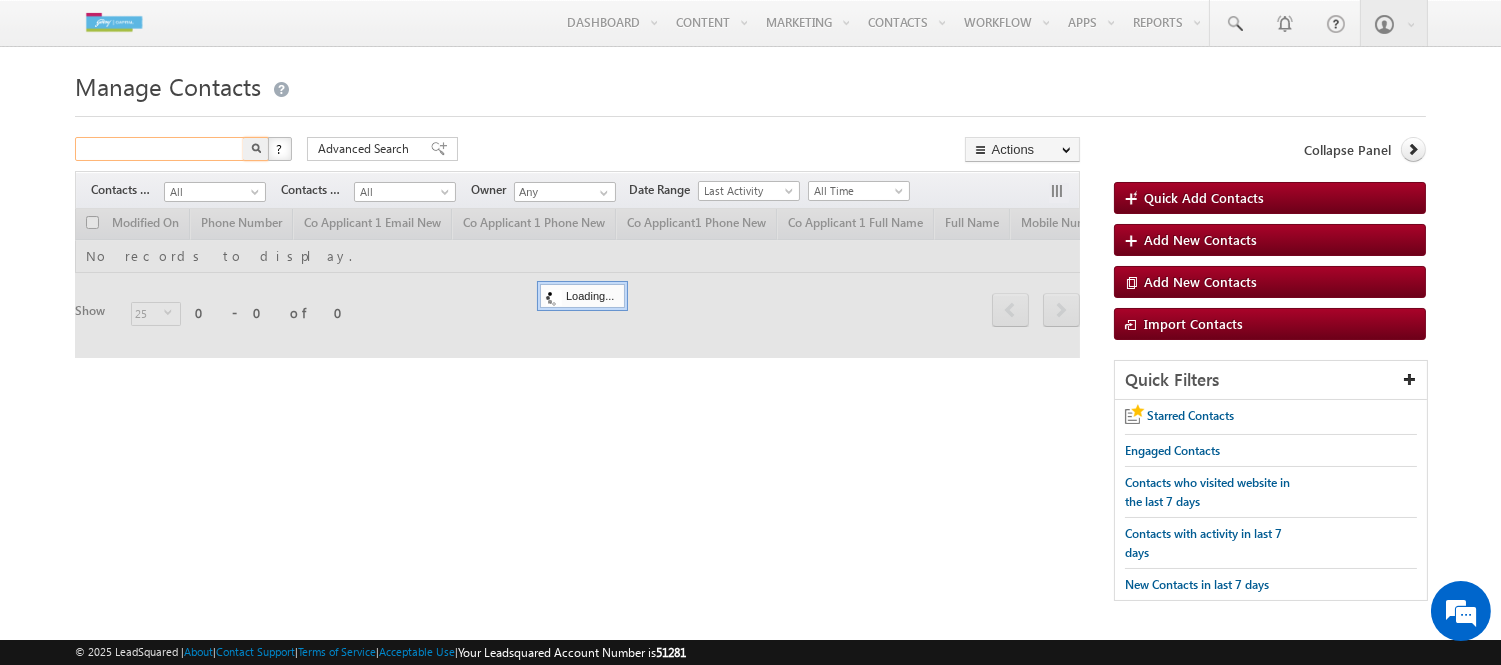 paste on "[PHONE]" 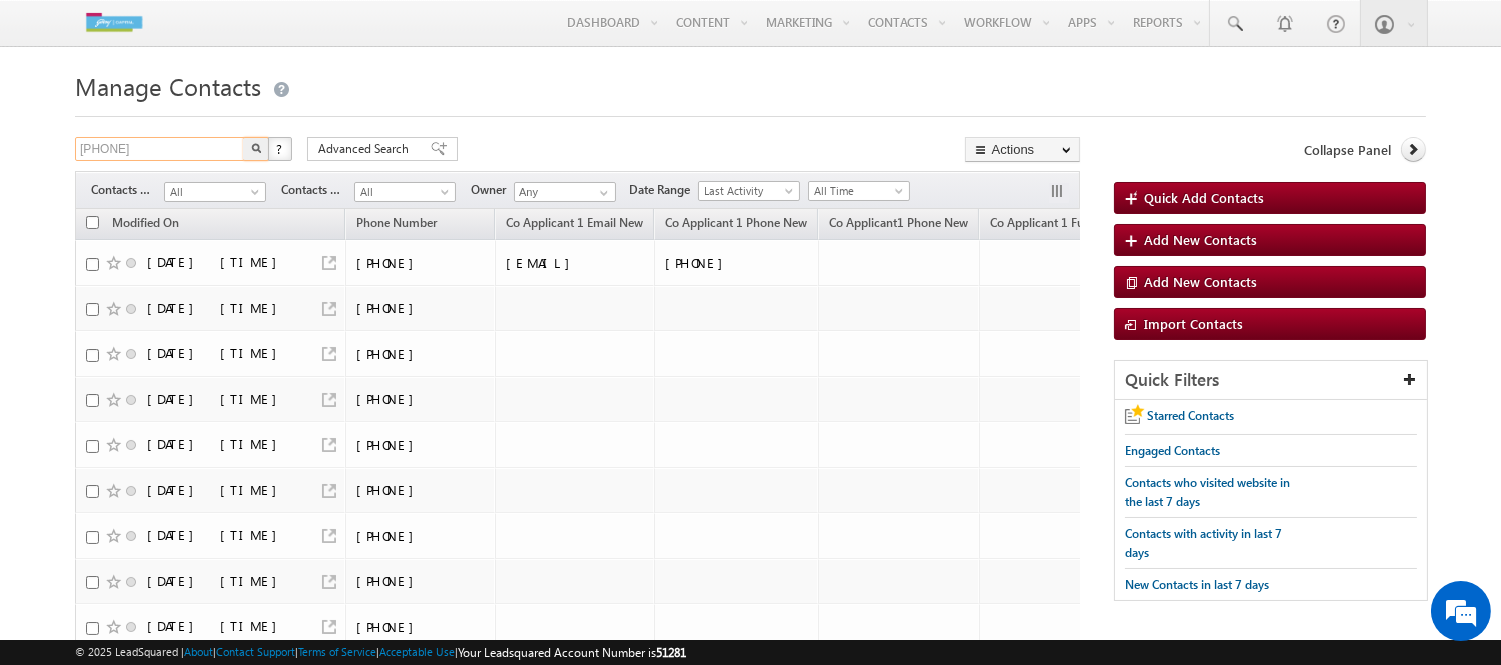 type on "[PHONE]" 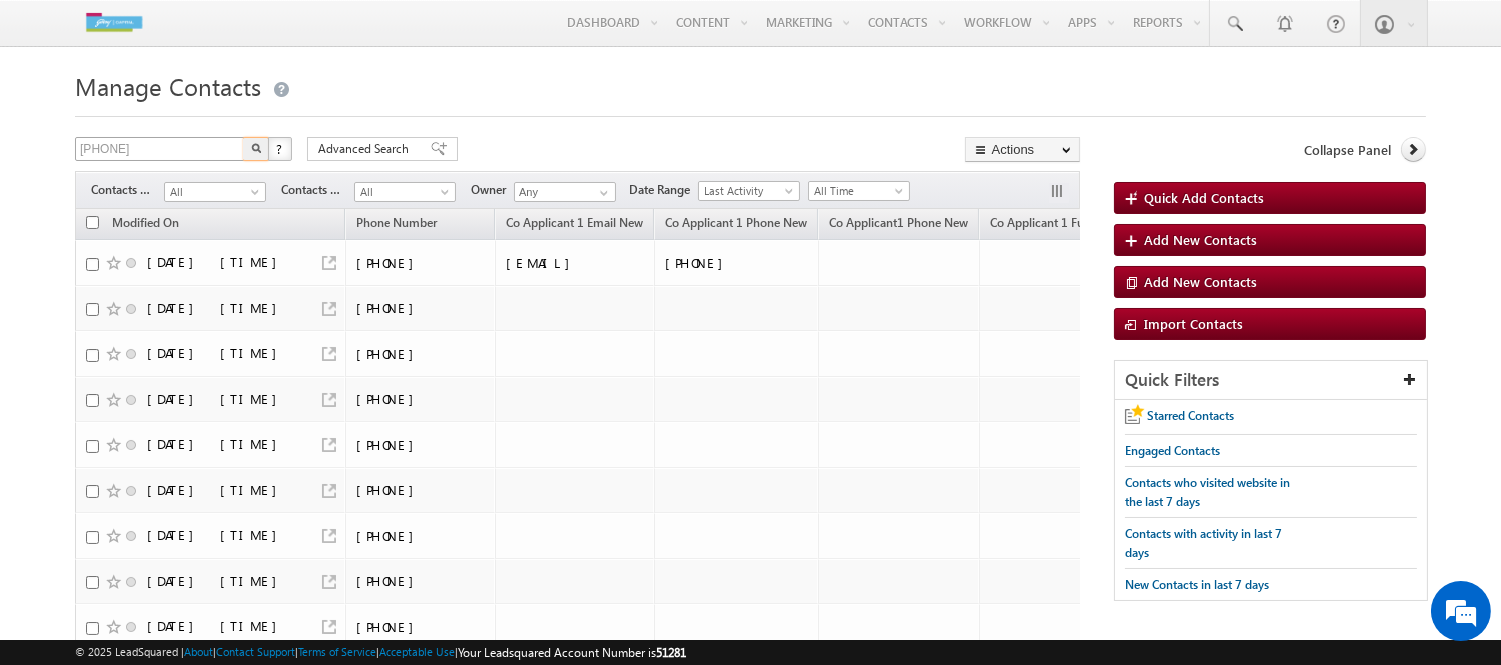 click at bounding box center [256, 149] 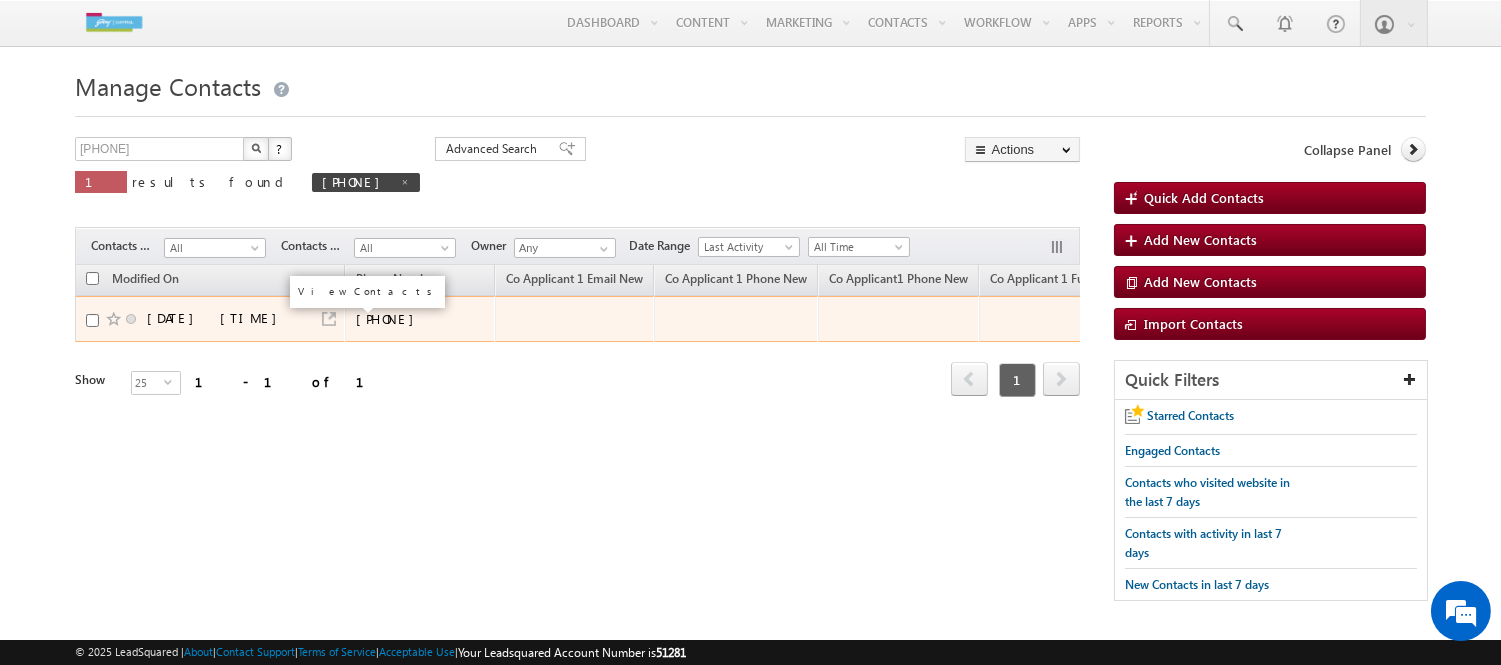 click at bounding box center (329, 319) 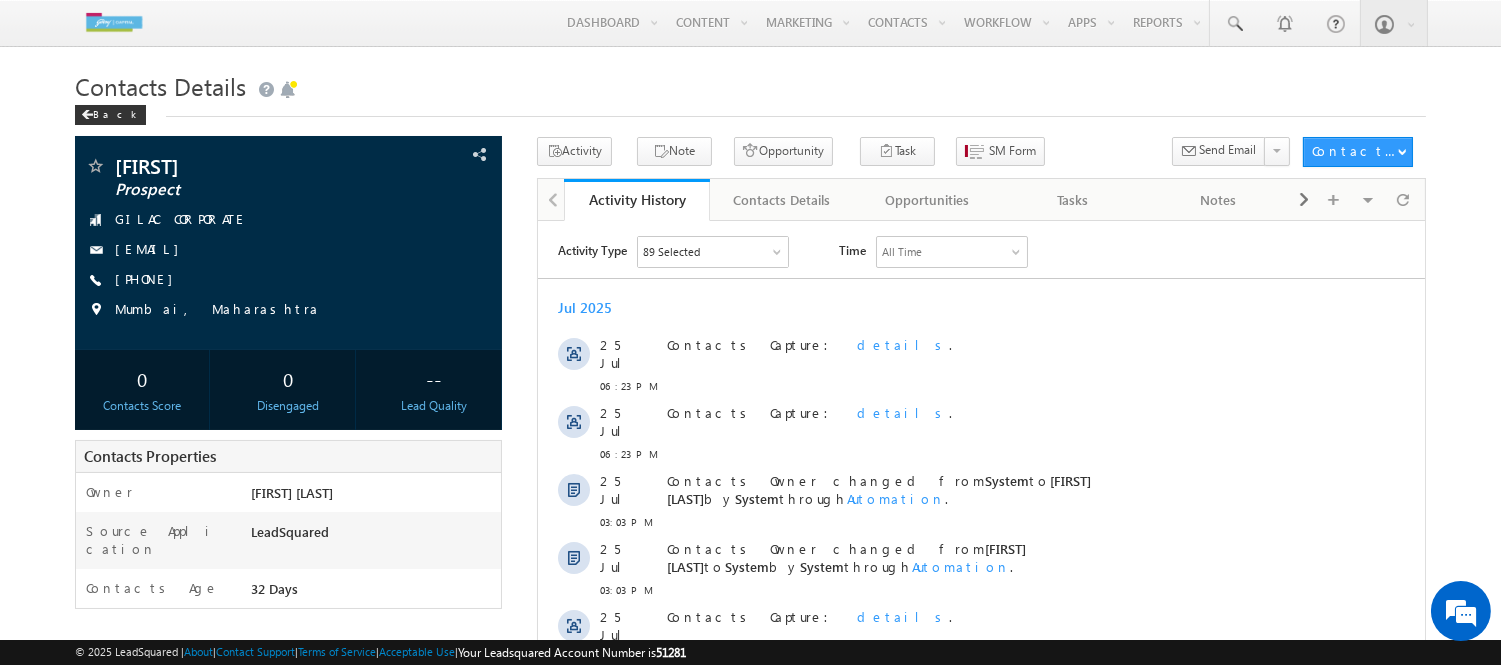 scroll, scrollTop: 0, scrollLeft: 0, axis: both 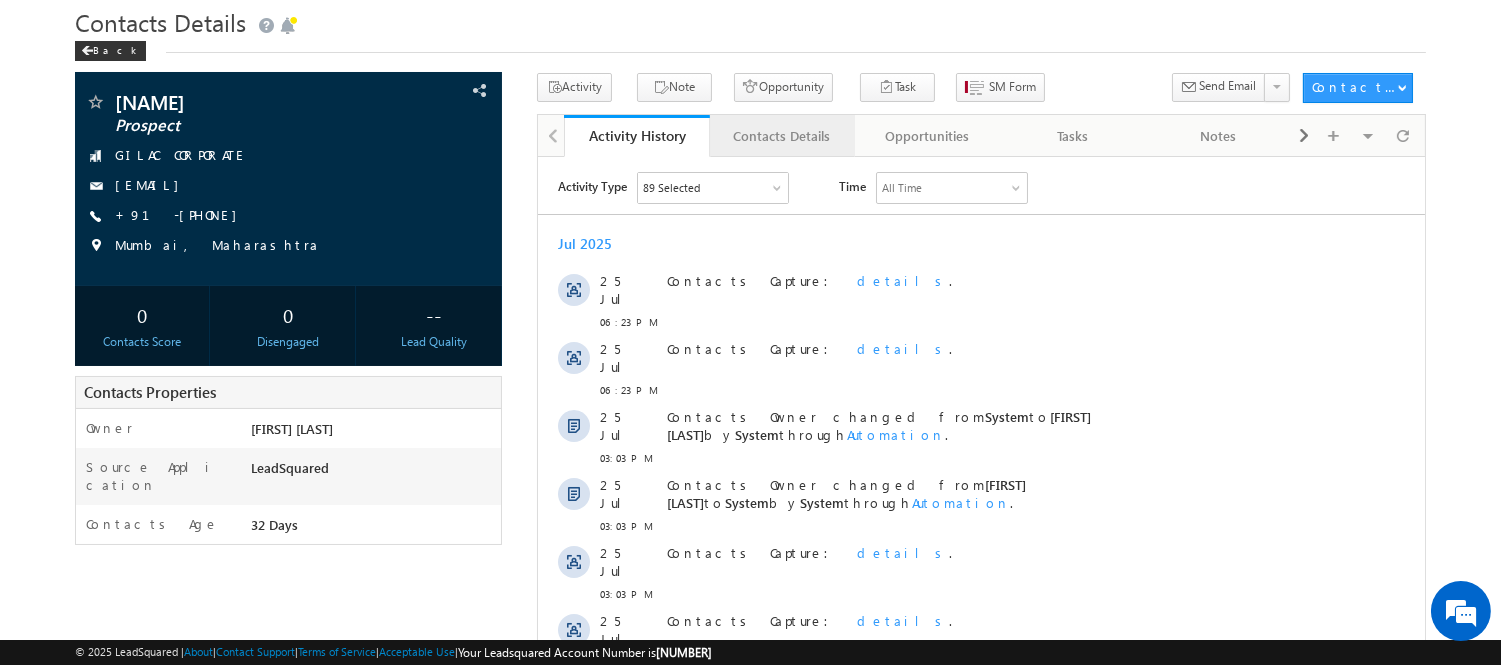 click on "Contacts Details" at bounding box center (781, 136) 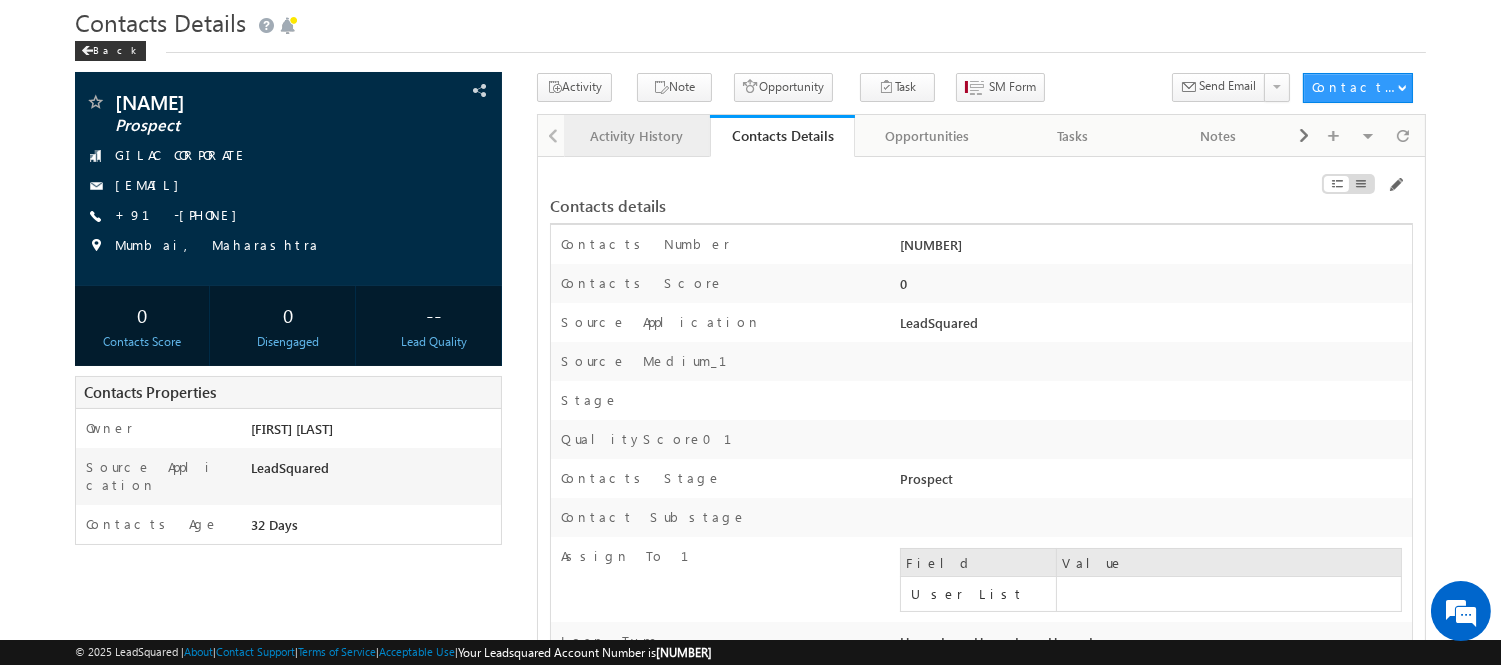 click on "Activity History" at bounding box center [635, 136] 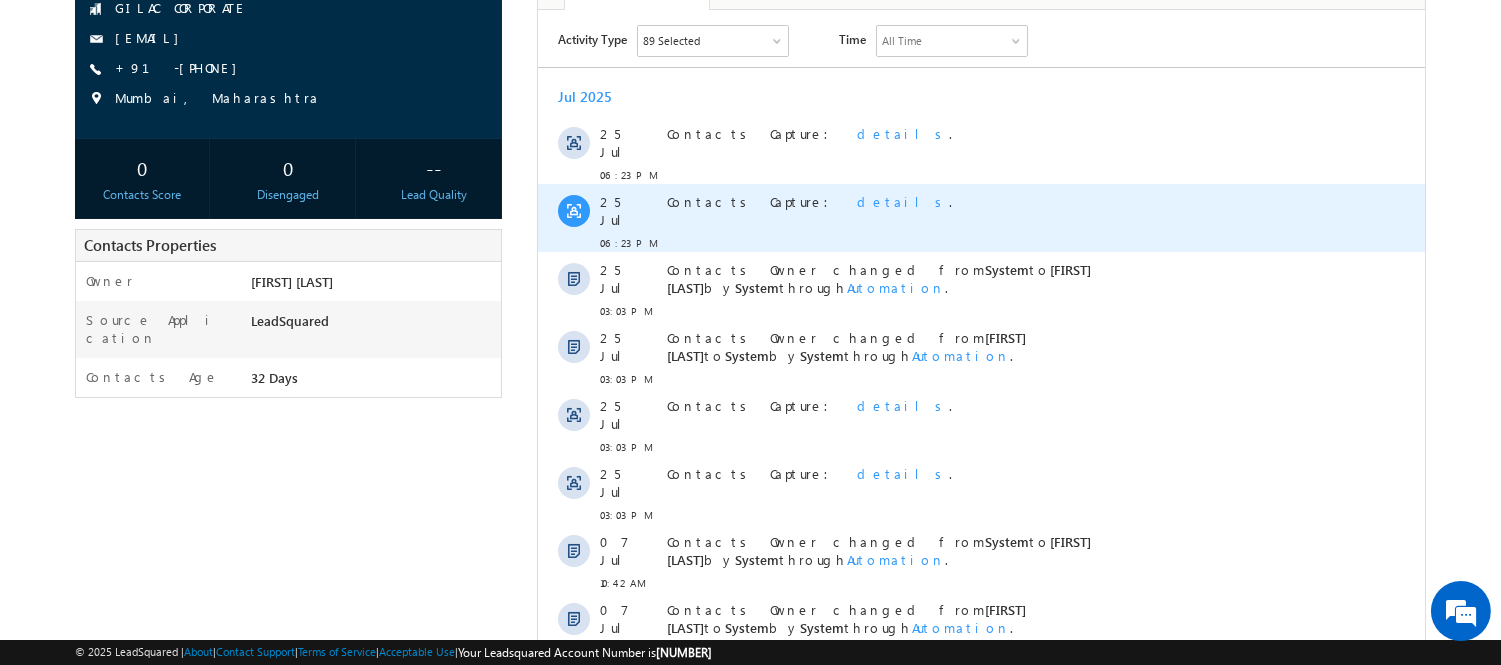 scroll, scrollTop: 0, scrollLeft: 0, axis: both 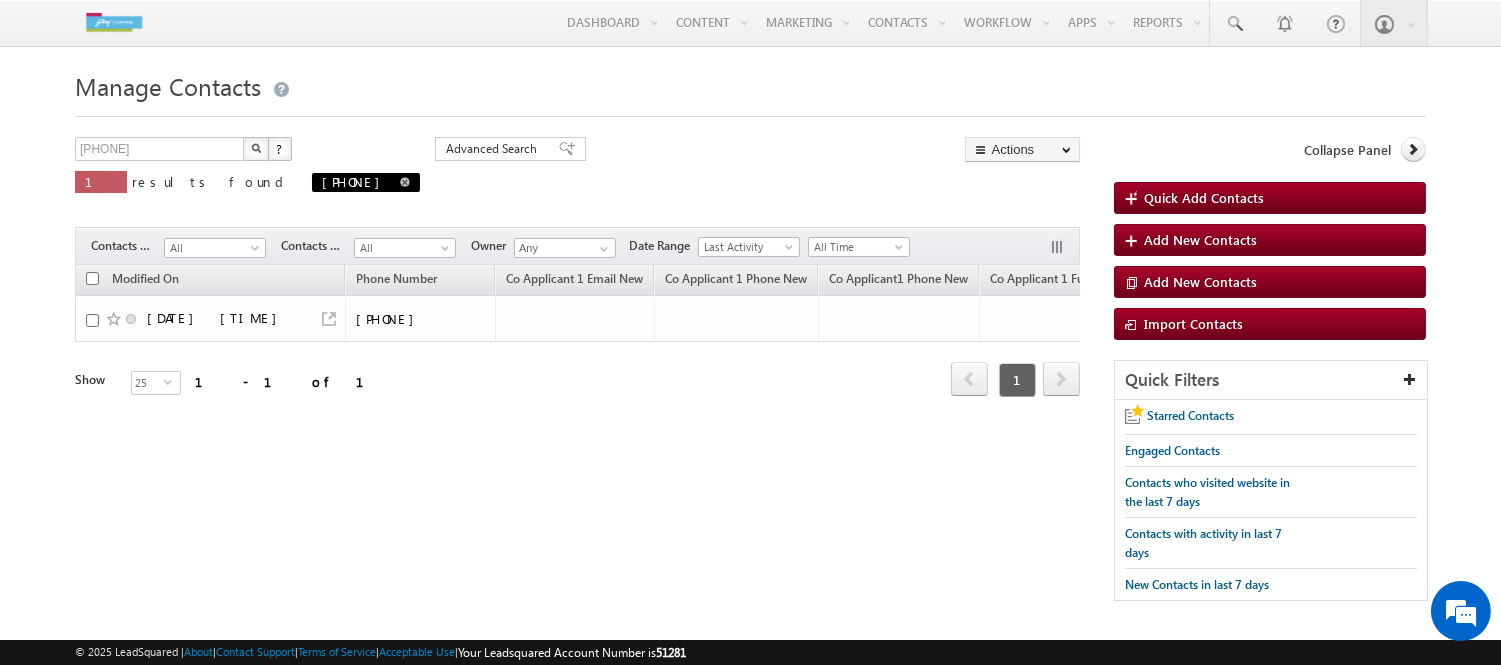 click at bounding box center (405, 182) 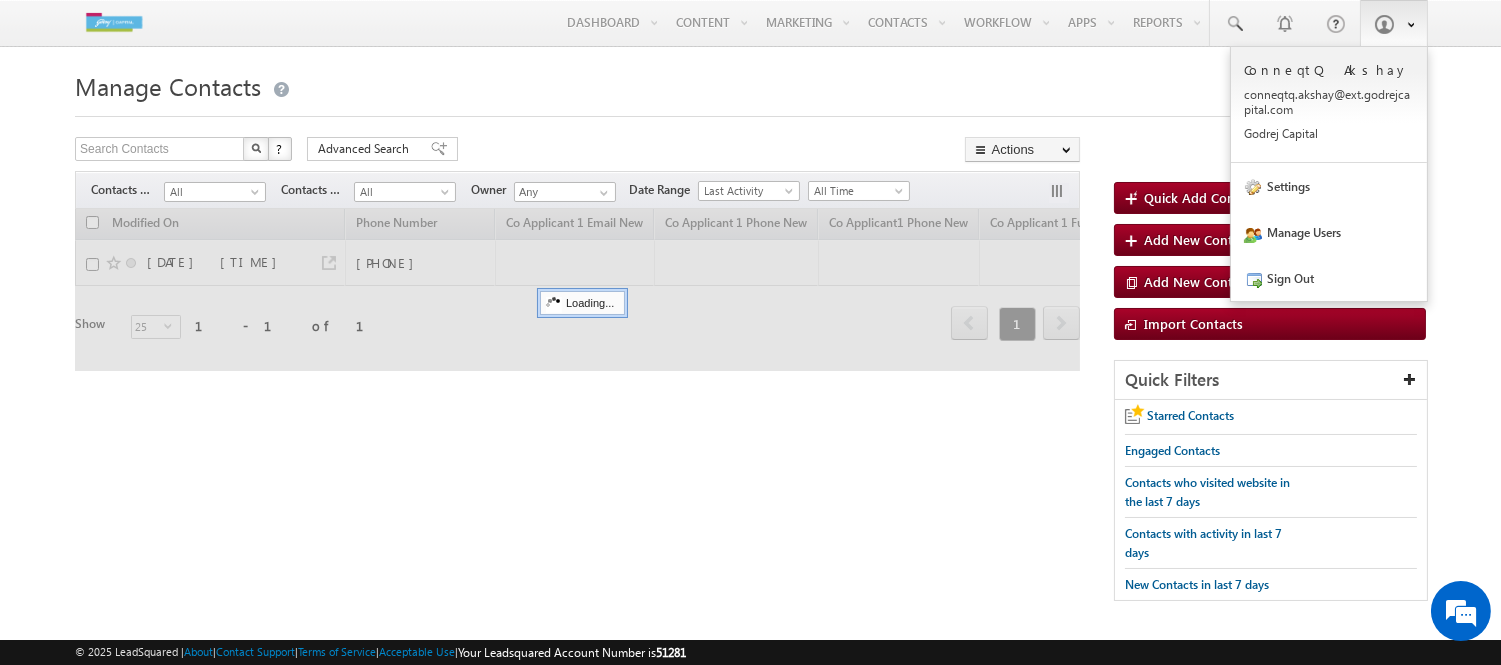click at bounding box center [1410, 23] 